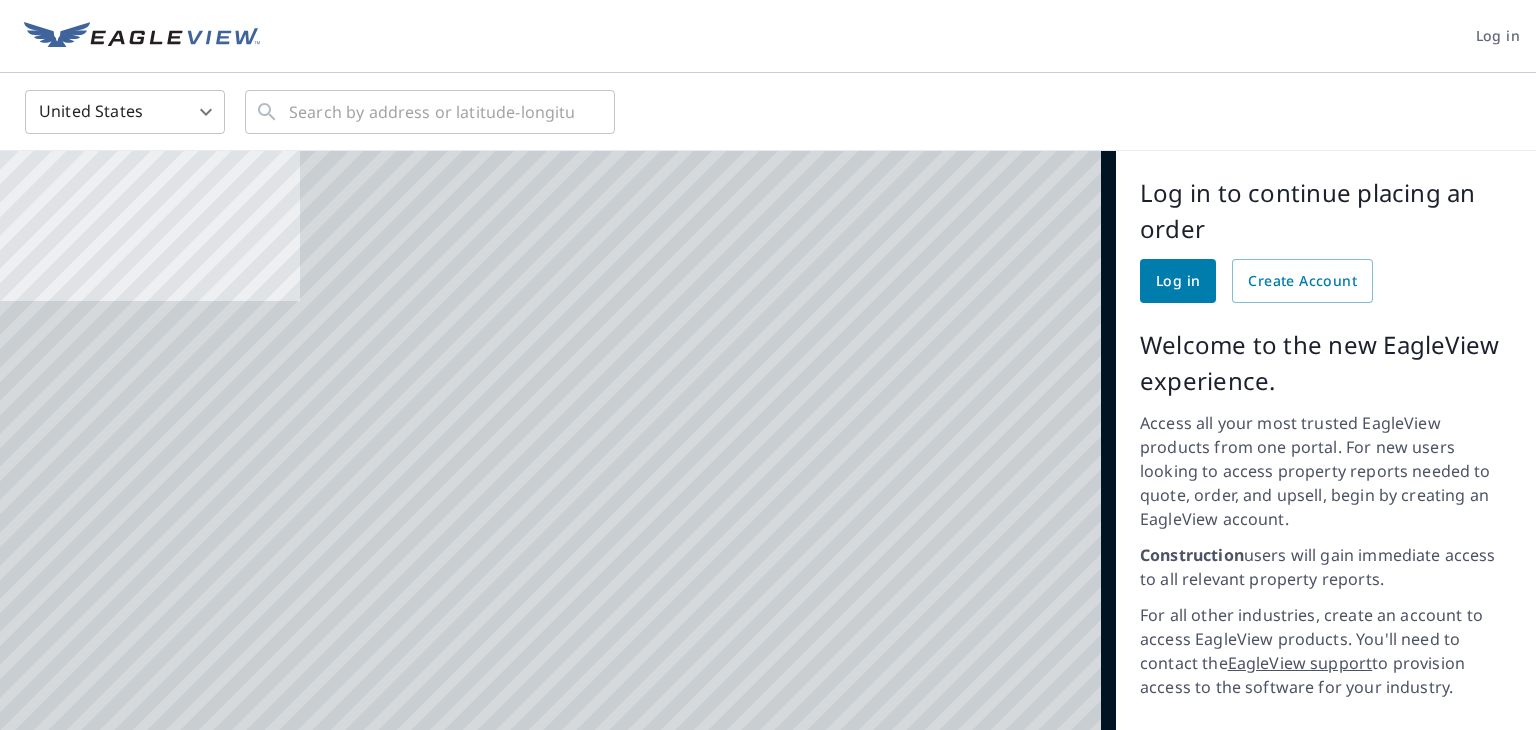scroll, scrollTop: 0, scrollLeft: 0, axis: both 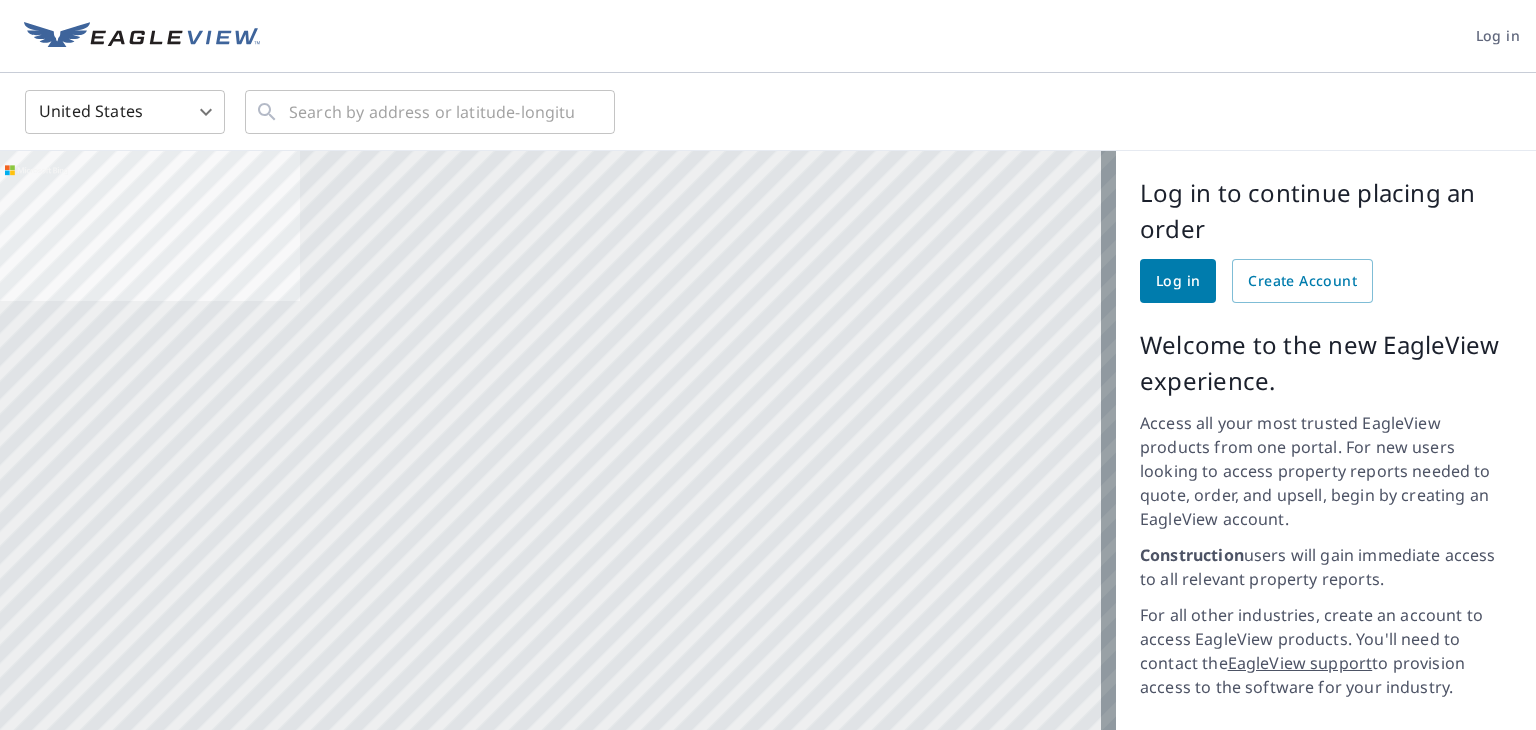 click on "Log in United States US ​ ​ Aerial Road A standard road map Aerial A detailed look from above Labels Labels 200 miles 250 km Terms © 2025 TomTom, Earthstar Geographics SIO, © 2025 Microsoft Corporation, ©   OpenStreetMap   Terms Images provided by Bing Maps are for property identification purposes only and are not a representation of EagleView images or the availability of images for the property. Log in to continue placing an order Log in Create Account Welcome to the new EagleView experience. Access all your most trusted EagleView products from one portal. For new users looking to access property reports needed to quote, order, and upsell, begin by creating an EagleView account. Construction  users will gain immediate access to all relevant property reports. For all other industries, create an account to access EagleView products. You'll need to contact the  EagleView support  to provision access to the software for your industry. No EagleView account yet? Create an EagleView account Terms of Use  |" at bounding box center (768, 365) 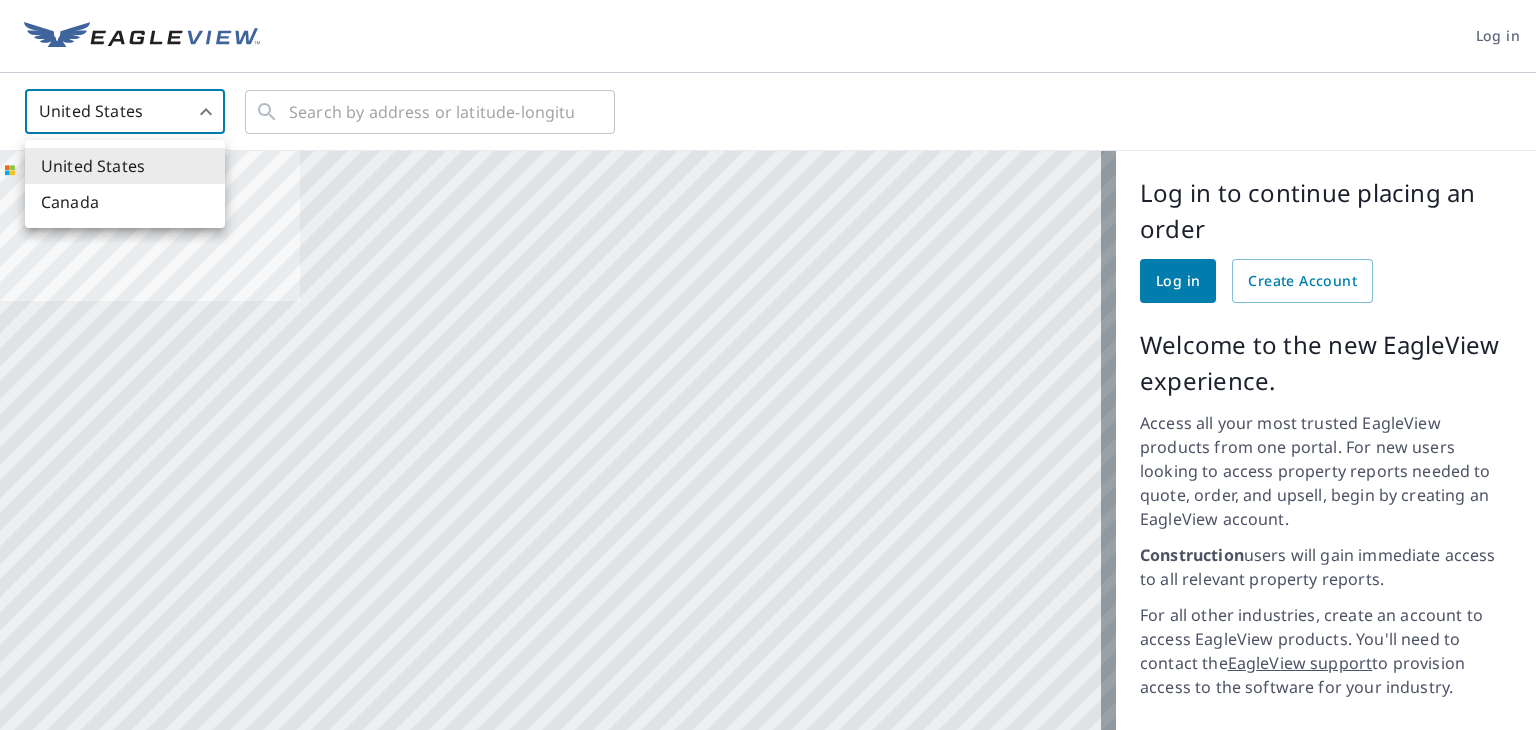 click on "Canada" at bounding box center (125, 202) 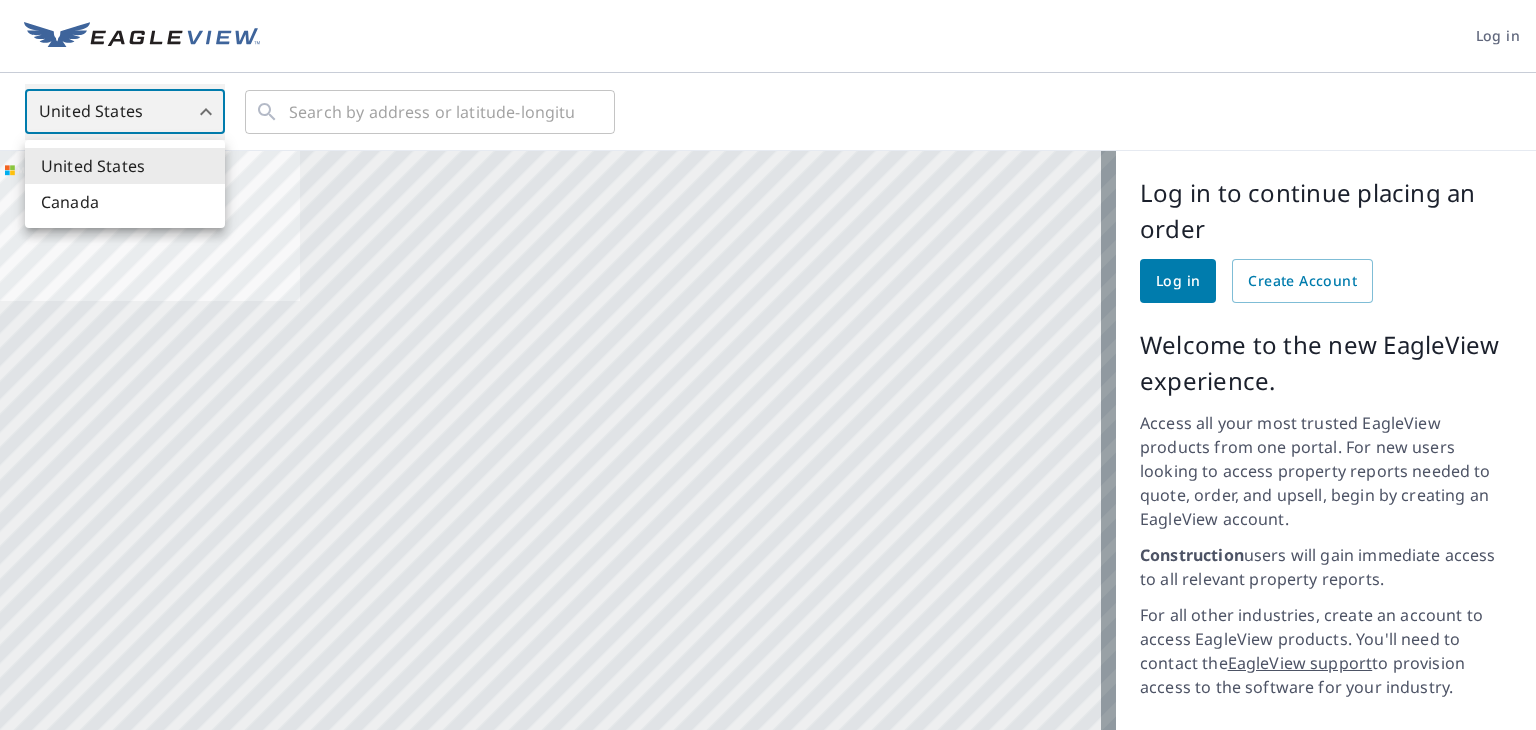 type on "CA" 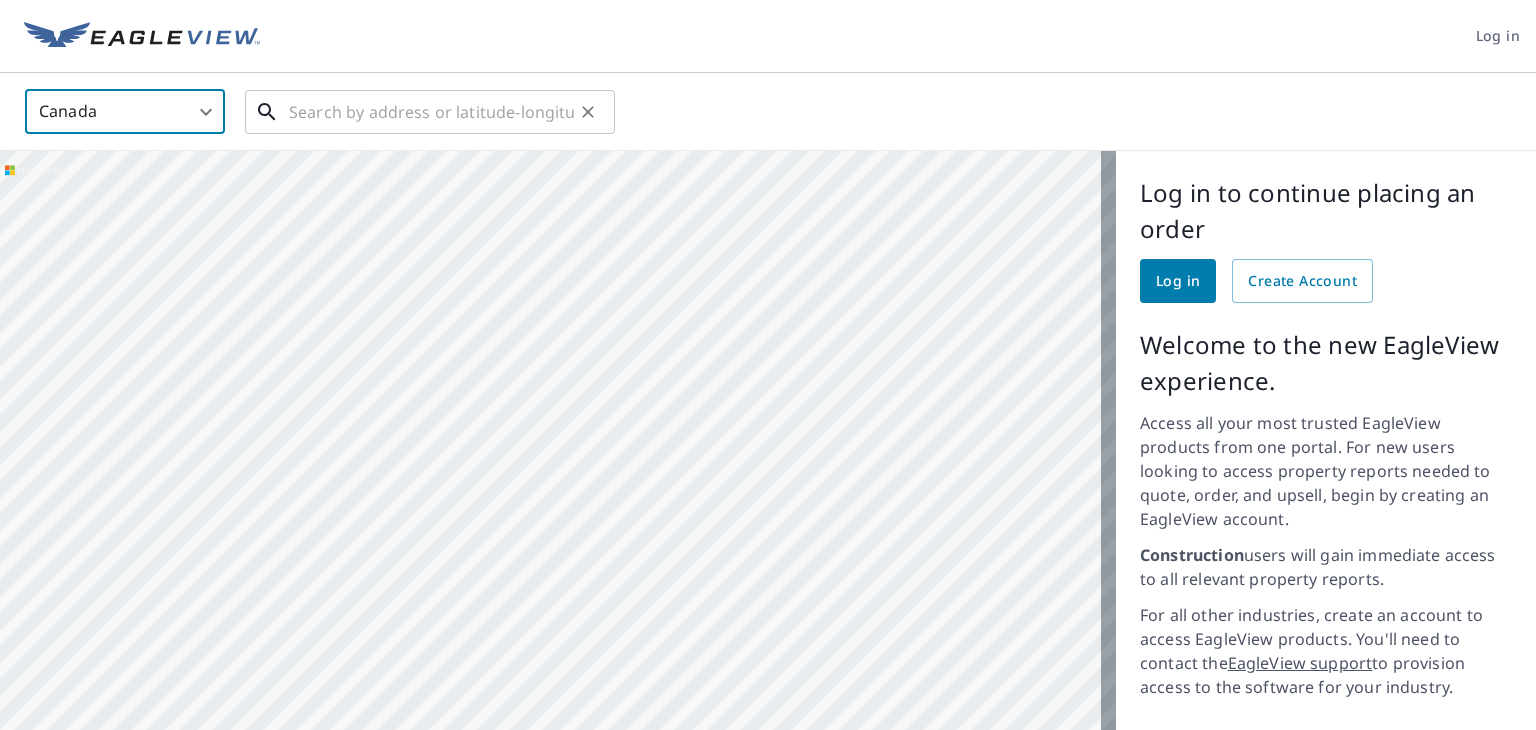 click at bounding box center (431, 112) 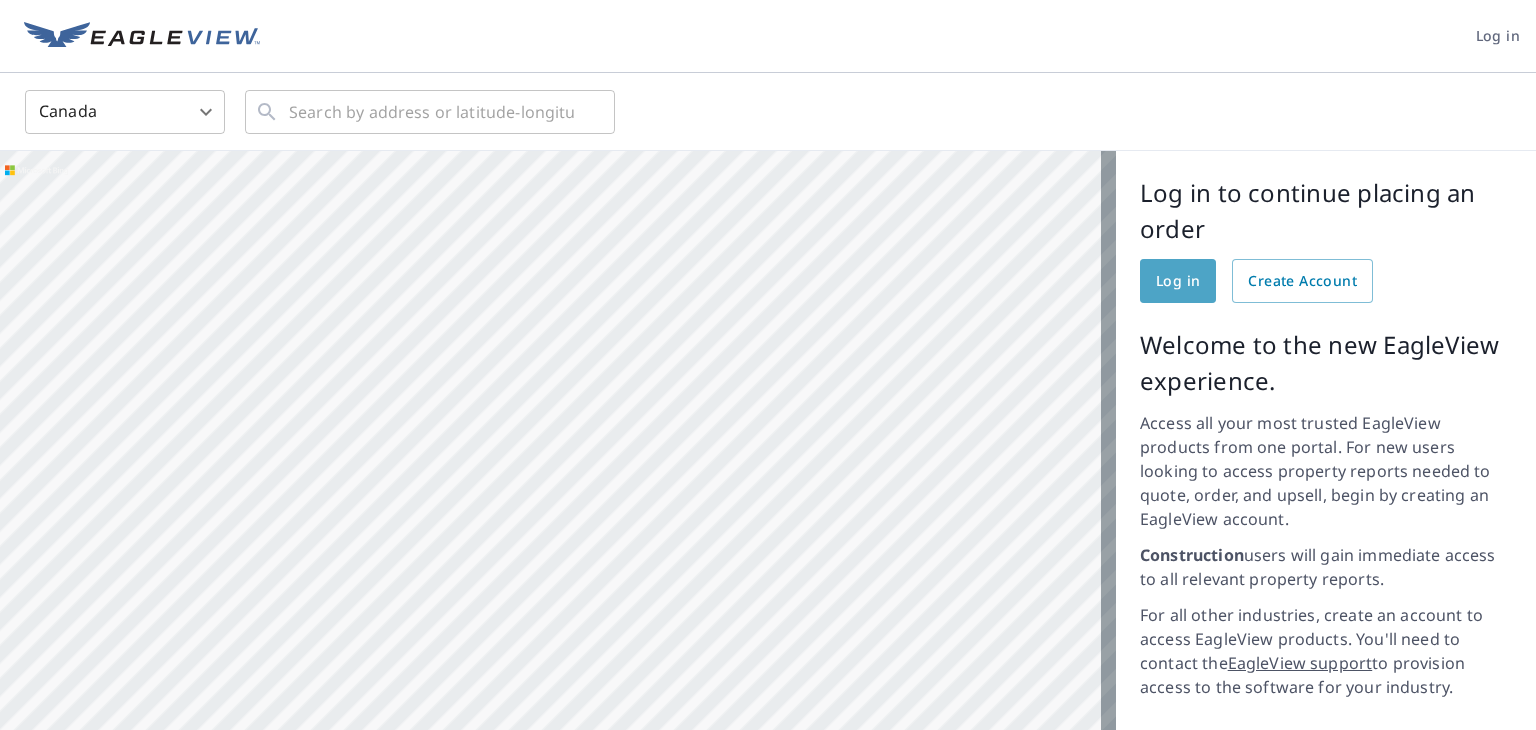 click on "Log in" at bounding box center (1178, 281) 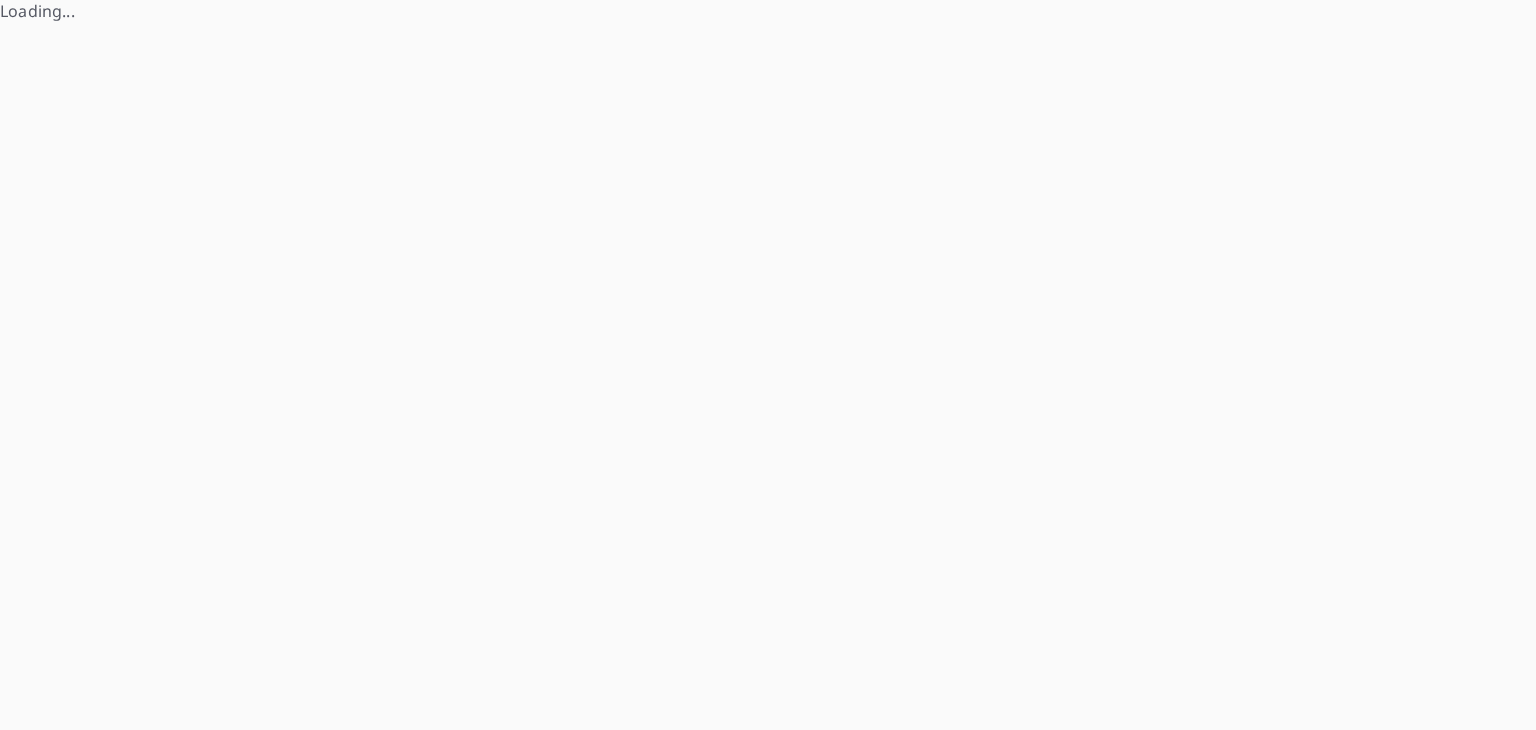 scroll, scrollTop: 0, scrollLeft: 0, axis: both 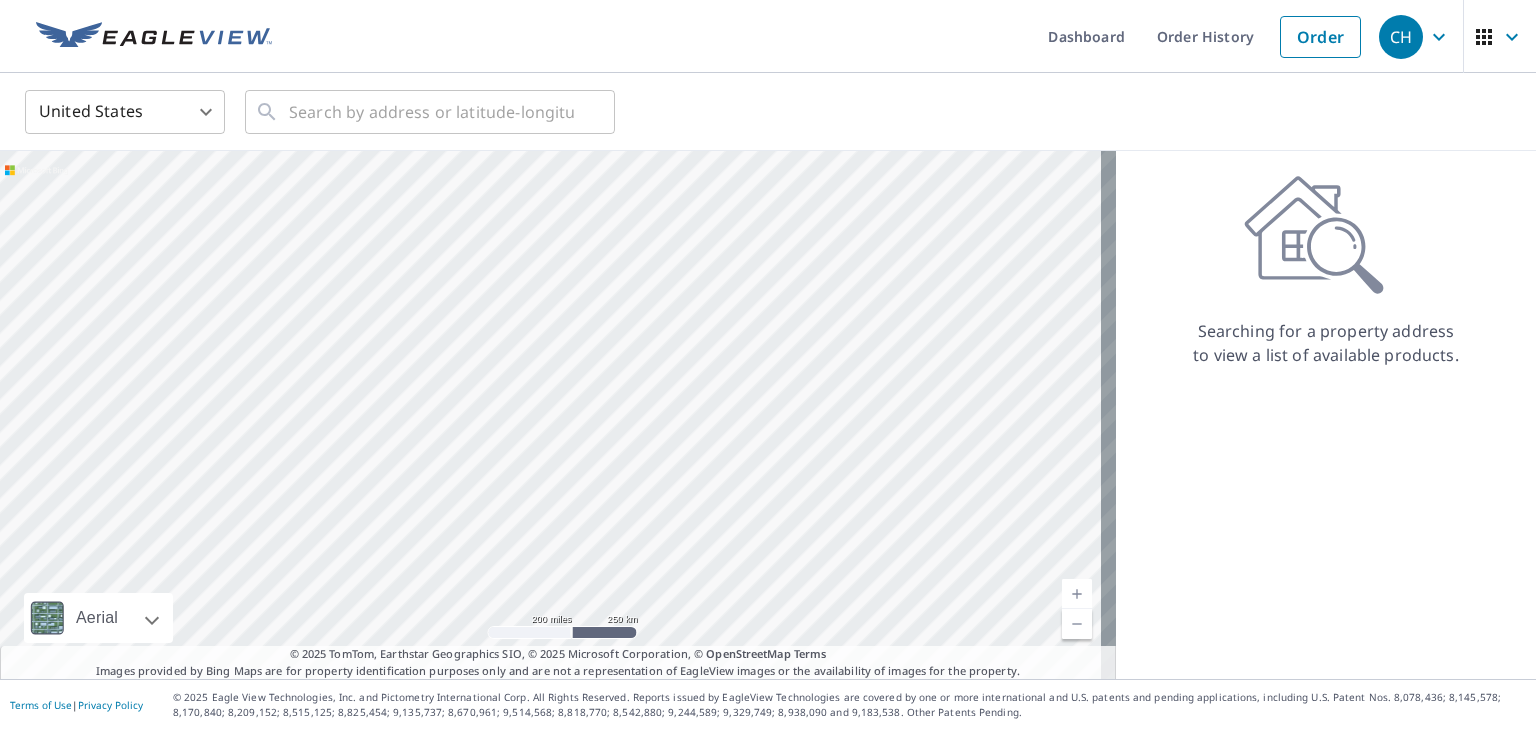 click on "CH CH
Dashboard Order History Order CH United States US ​ ​ Aerial Road A standard road map Aerial A detailed look from above Labels Labels 200 miles 250 km © 2025 TomTom, Earthstar Geographics  SIO, © 2025 Microsoft Corporation Terms © 2025 TomTom, Earthstar Geographics SIO, © 2025 Microsoft Corporation, ©   OpenStreetMap   Terms Images provided by Bing Maps are for property identification purposes only and are not a representation of EagleView images or the availability of images for the property. Searching for a property address to view a list of available products. Terms of Use  |  Privacy Policy © 2025 Eagle View Technologies, Inc. and Pictometry International Corp. All Rights Reserved. Reports issued by EagleView Technologies are covered by   one or more international and U.S. patents and pending applications, including U.S. Patent Nos. 8,078,436; 8,145,578; 8,170,840; 8,209,152;" at bounding box center [768, 365] 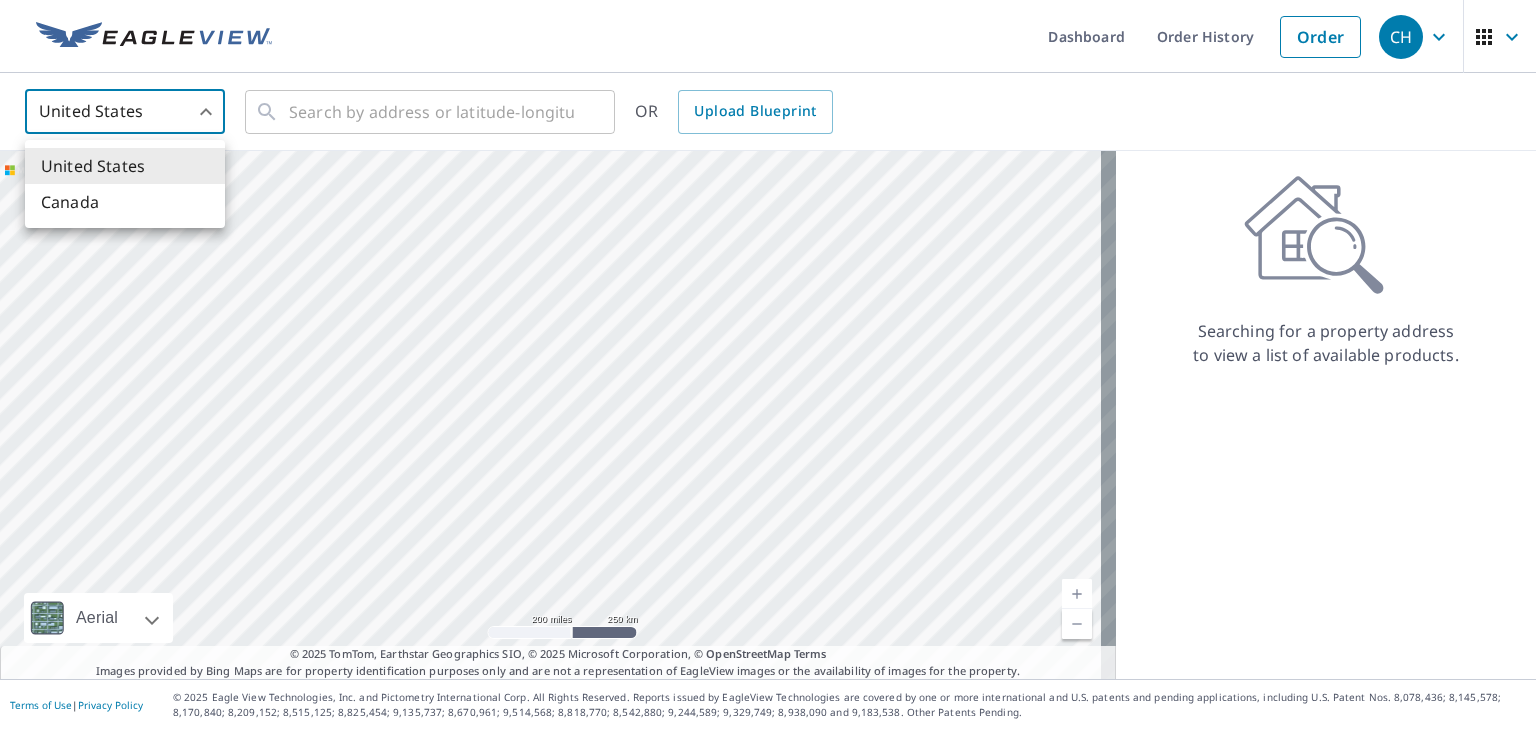 click on "Canada" at bounding box center [125, 202] 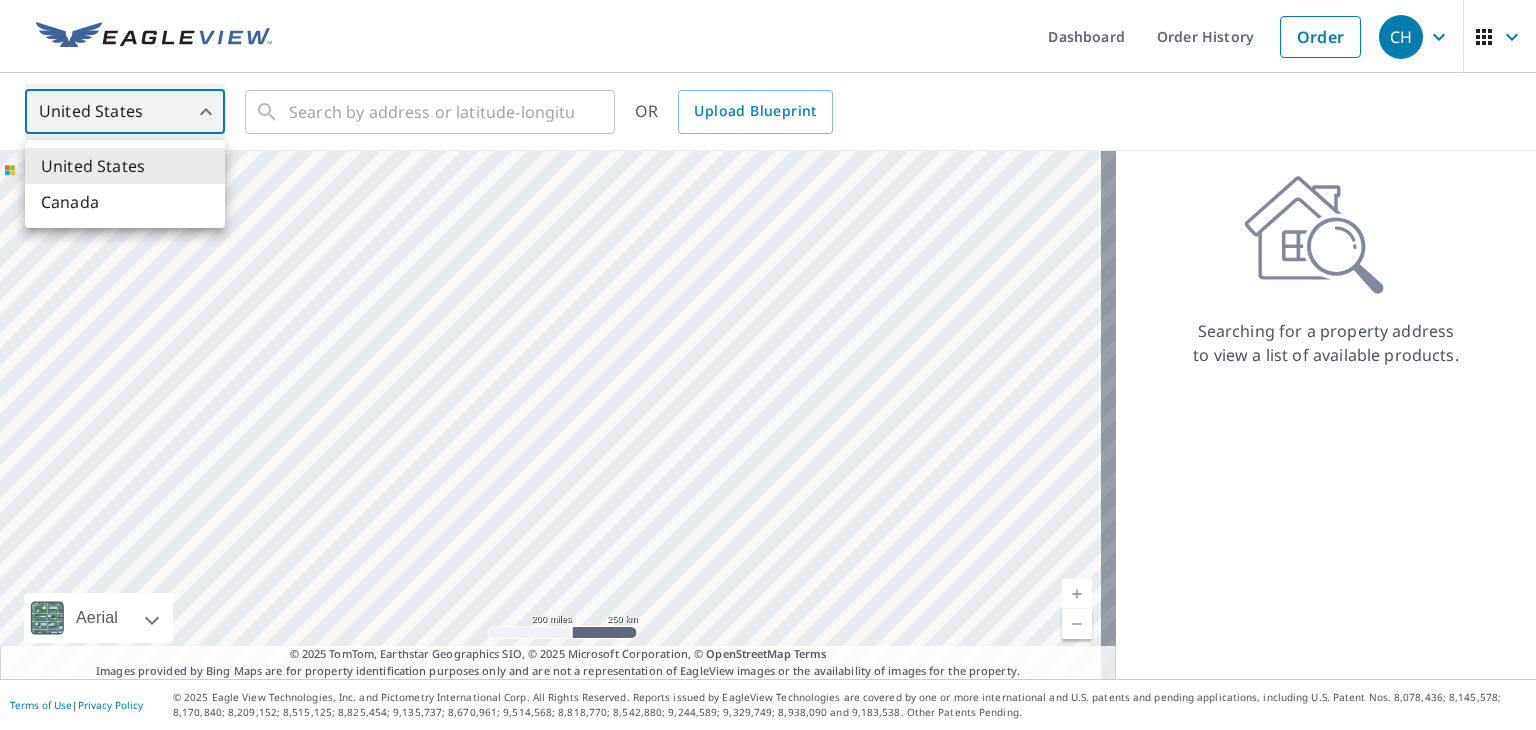 type on "CA" 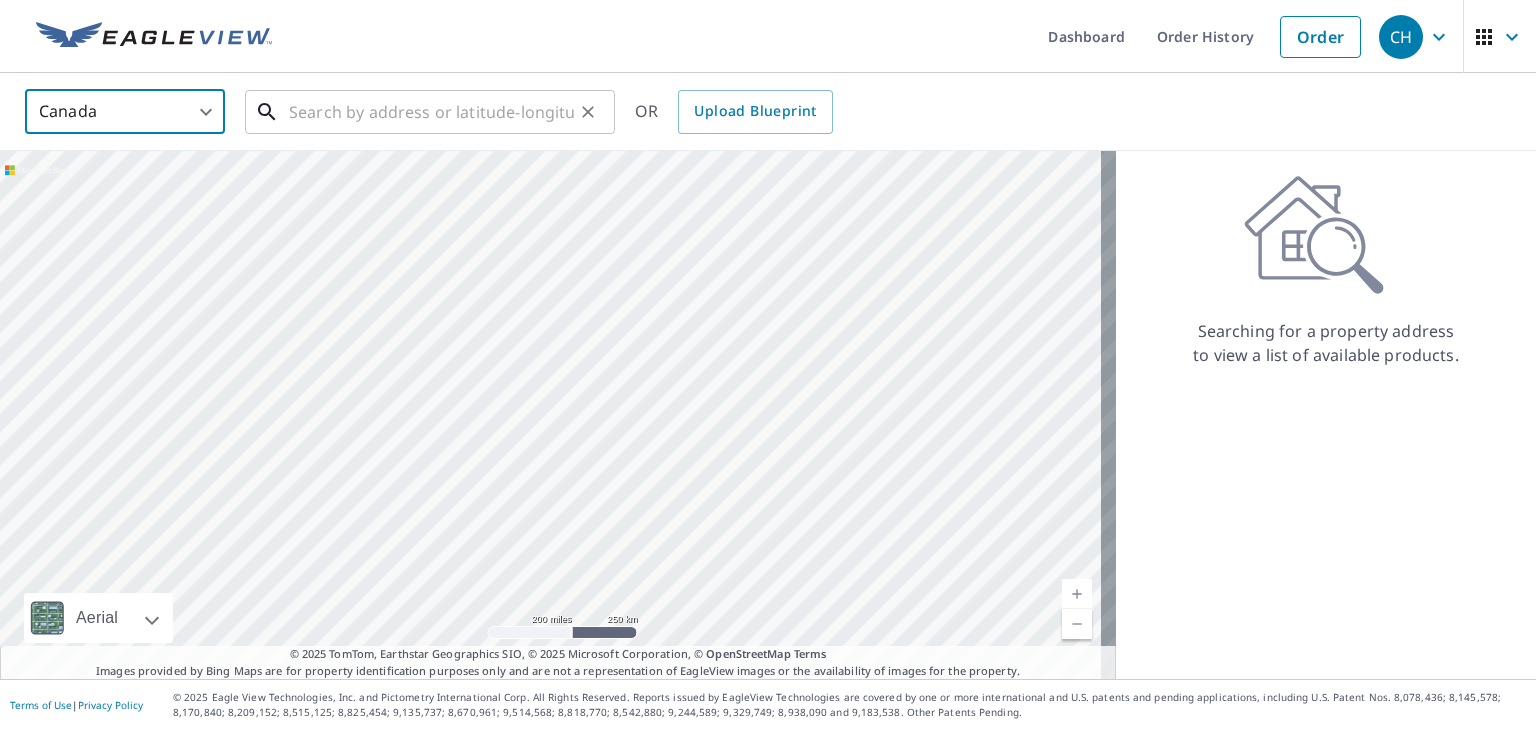 click at bounding box center (431, 112) 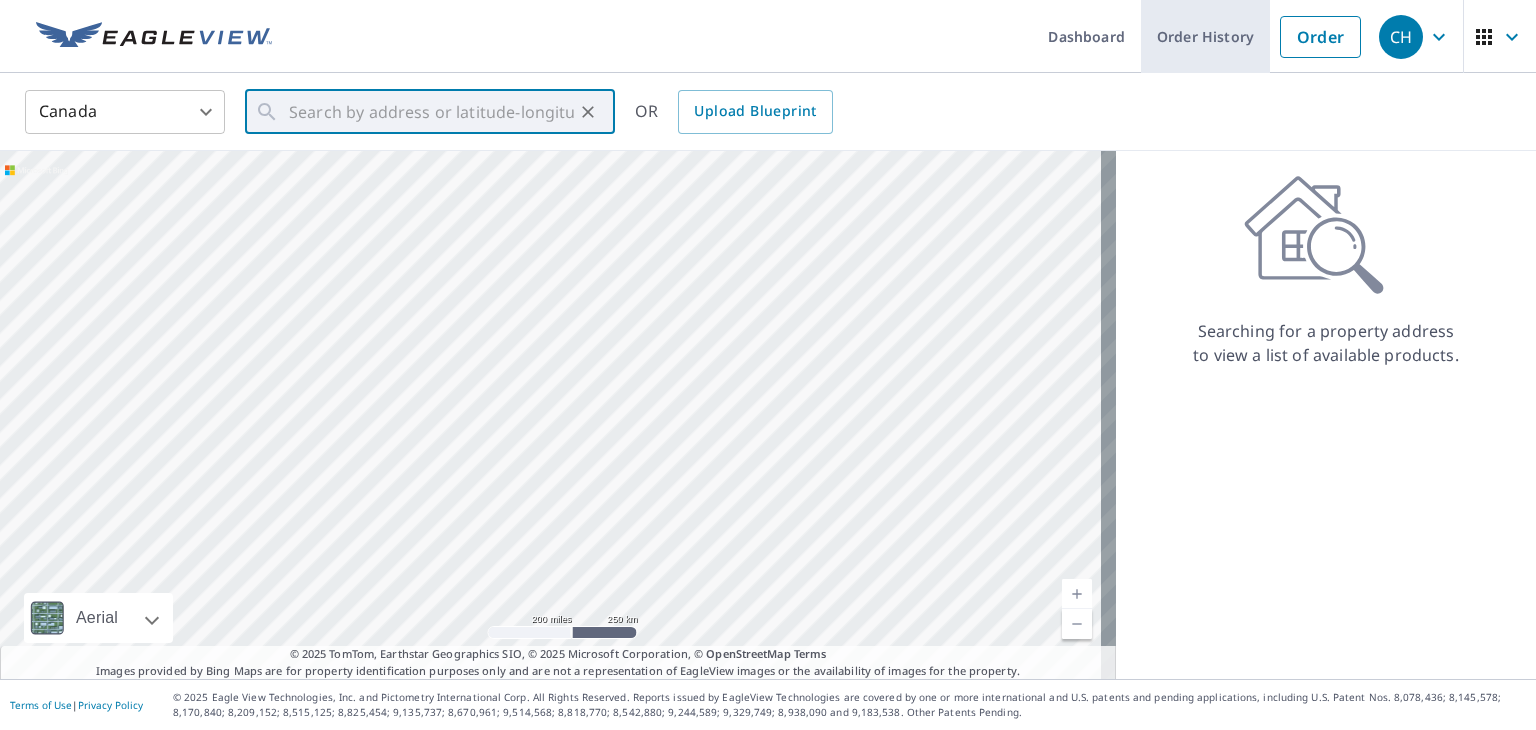 click on "Order History" at bounding box center [1205, 36] 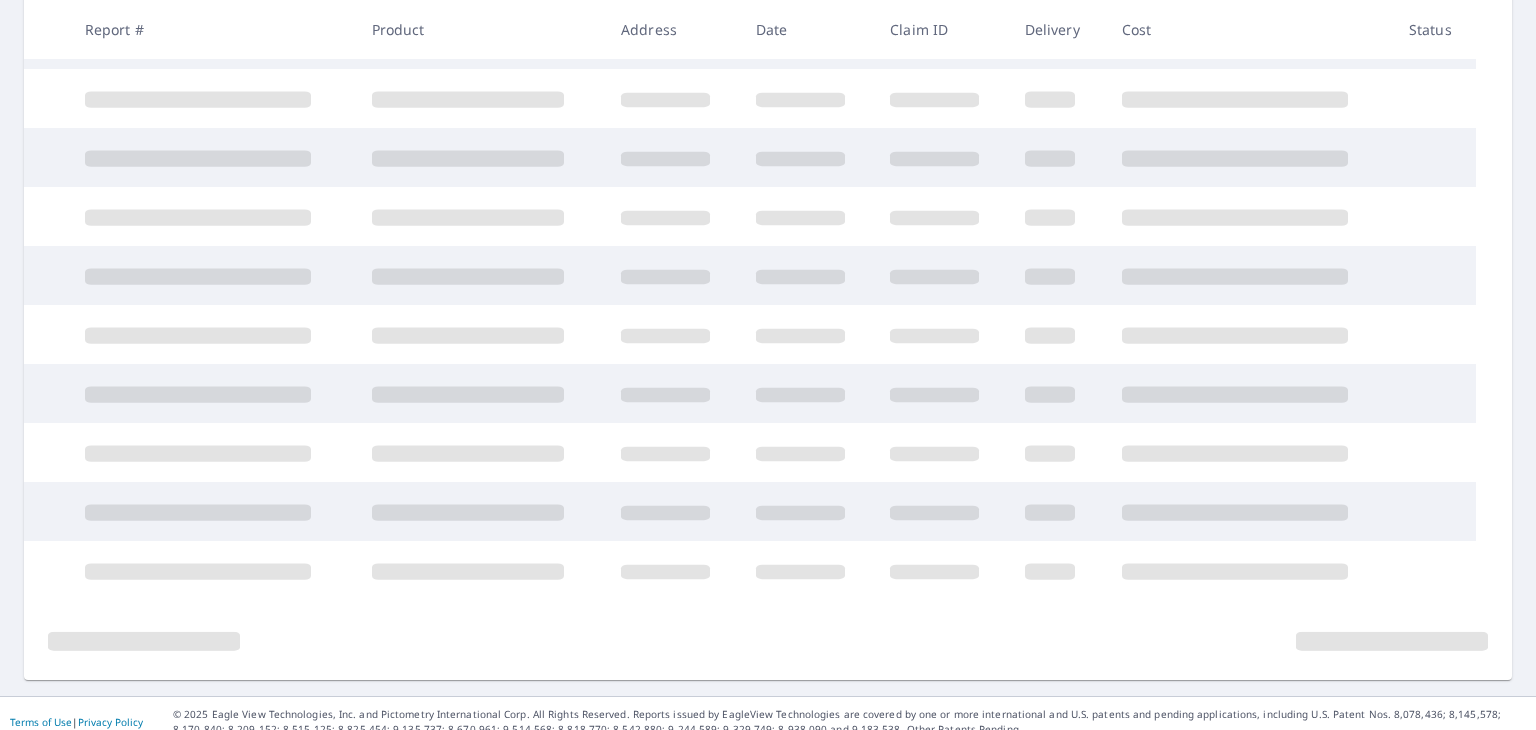 scroll, scrollTop: 412, scrollLeft: 0, axis: vertical 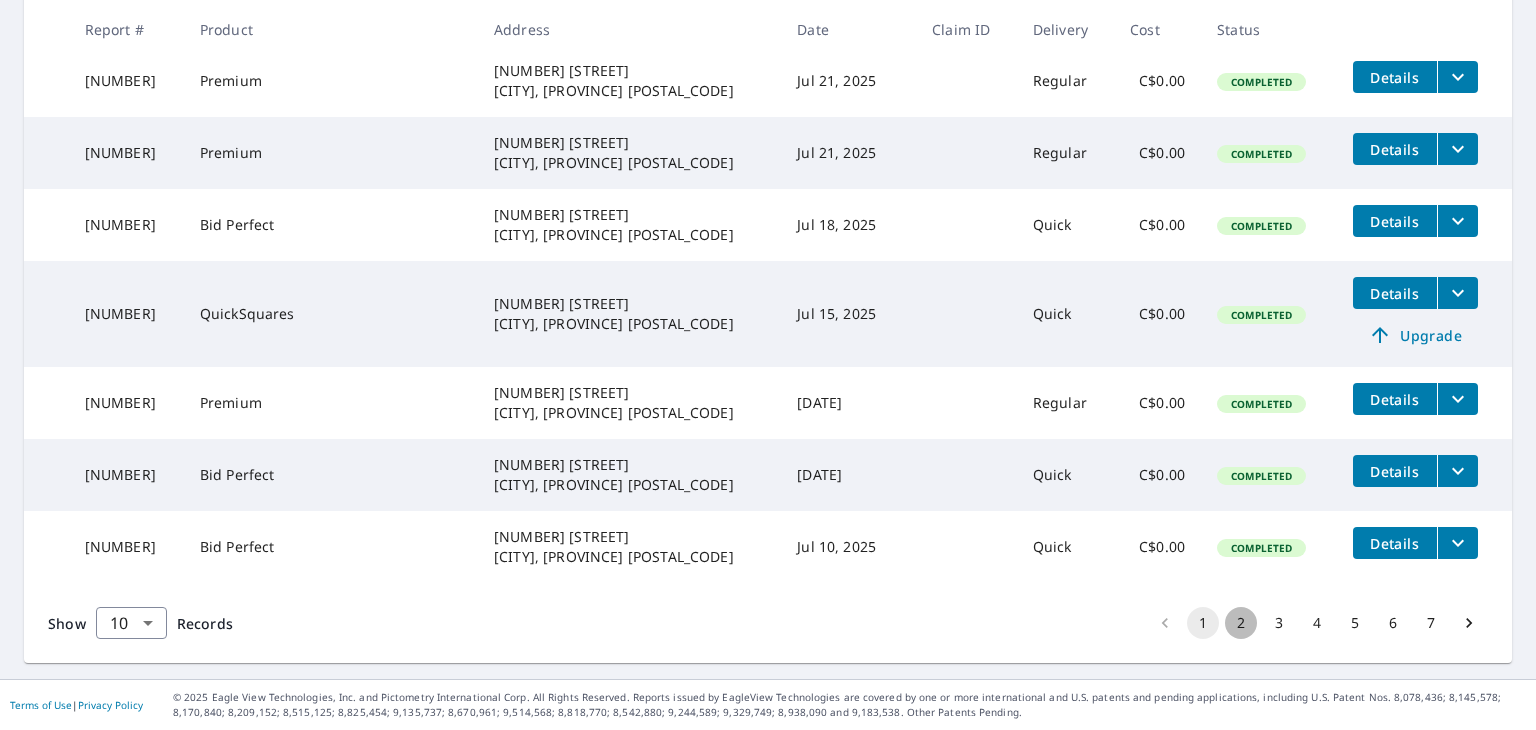 click on "2" at bounding box center (1241, 623) 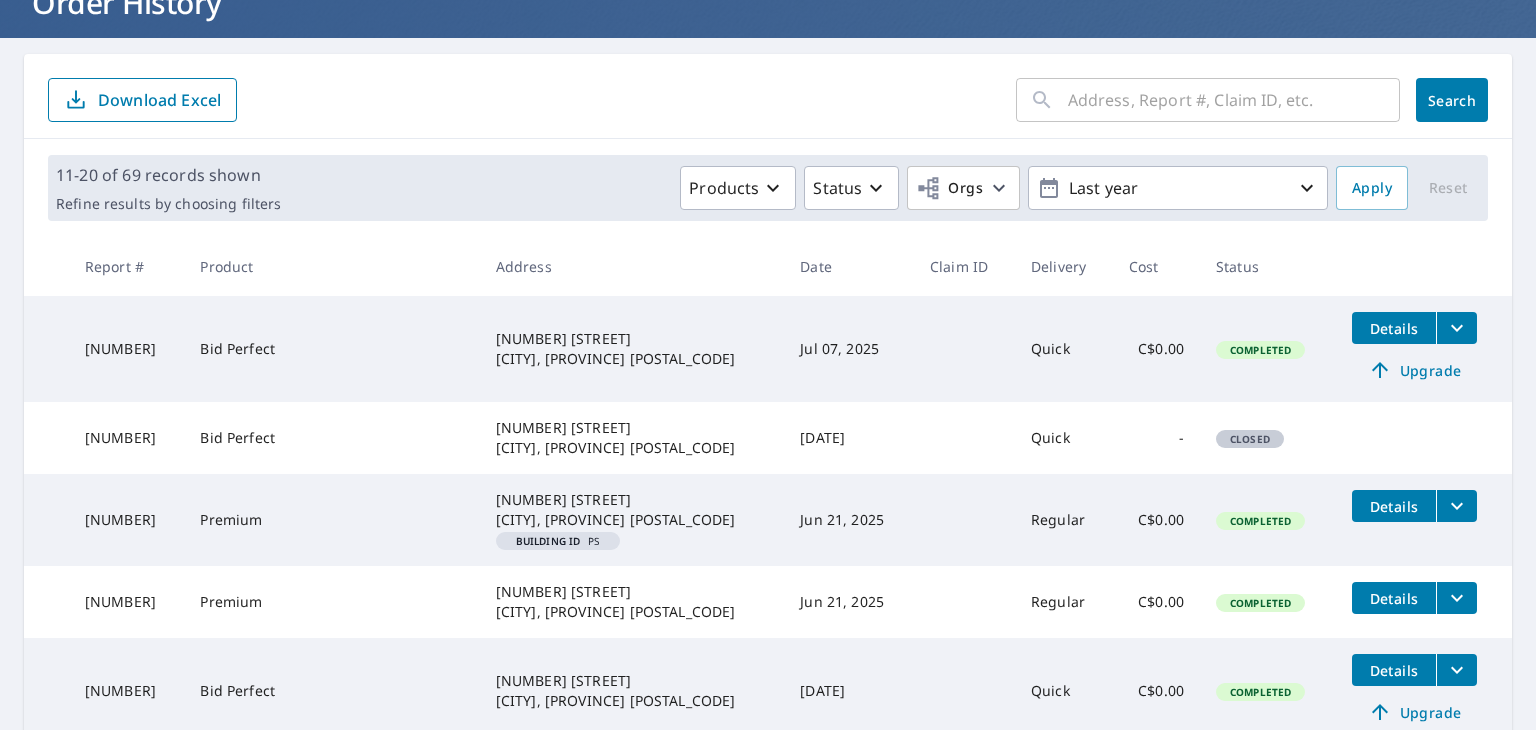 scroll, scrollTop: 148, scrollLeft: 0, axis: vertical 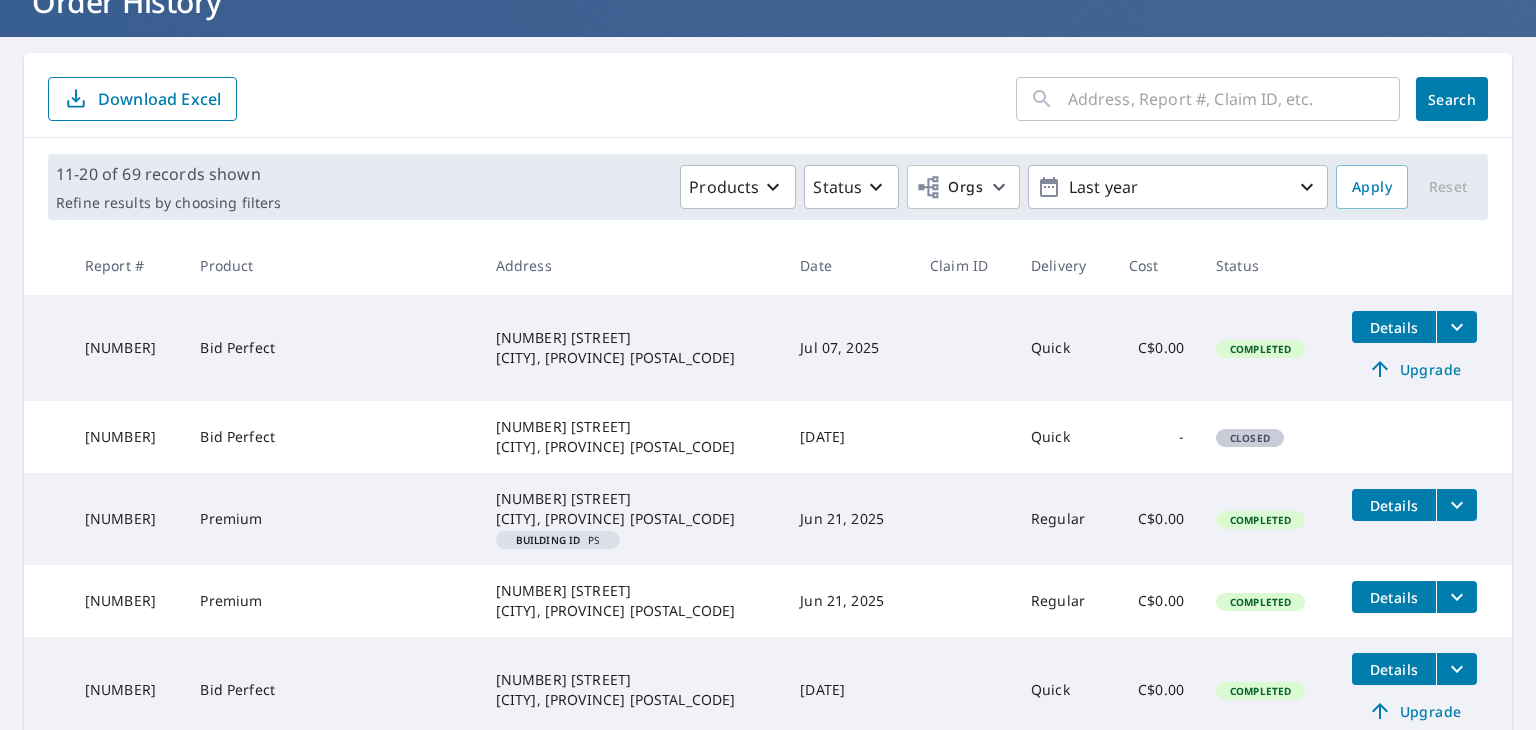 click on "Upgrade" at bounding box center [1414, 369] 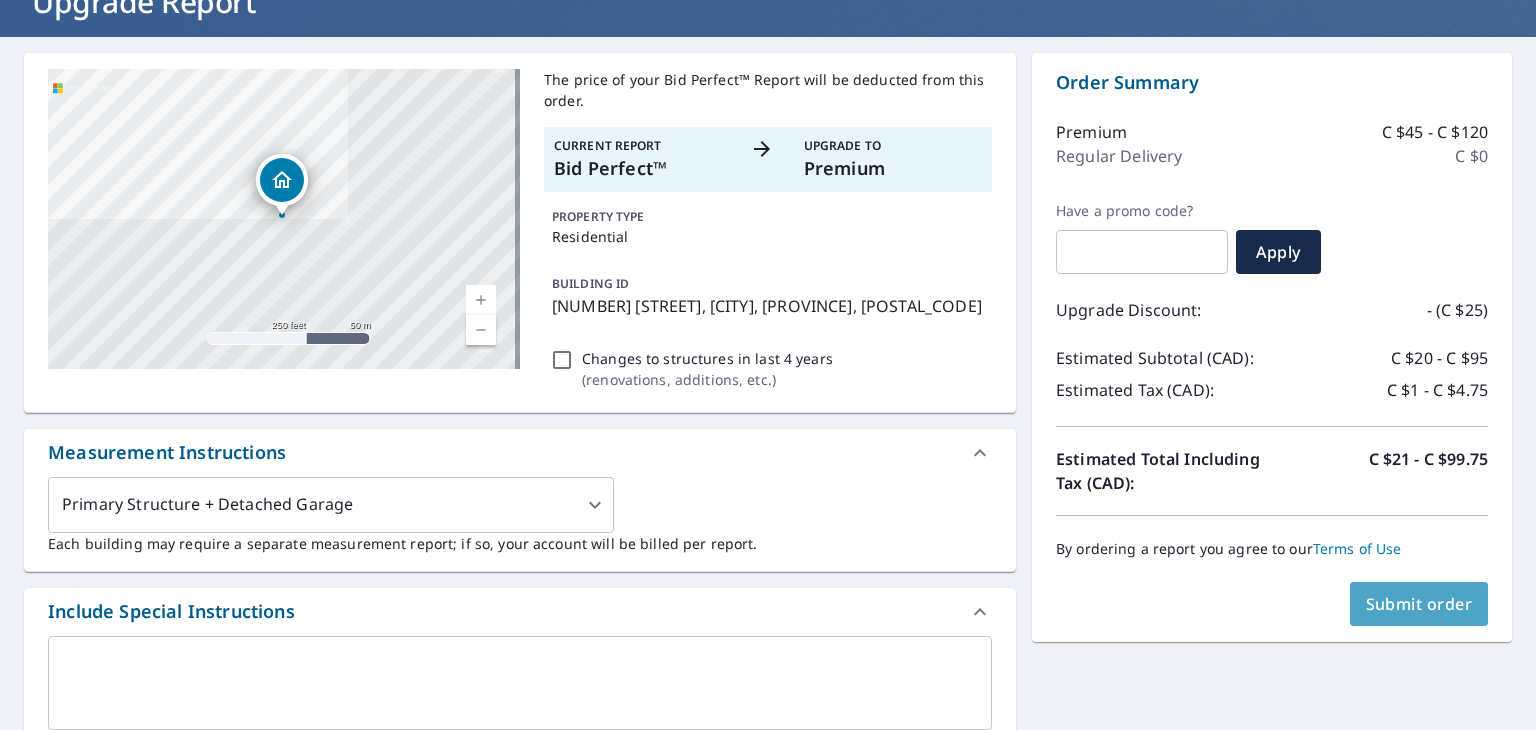 click on "Submit order" at bounding box center (1419, 604) 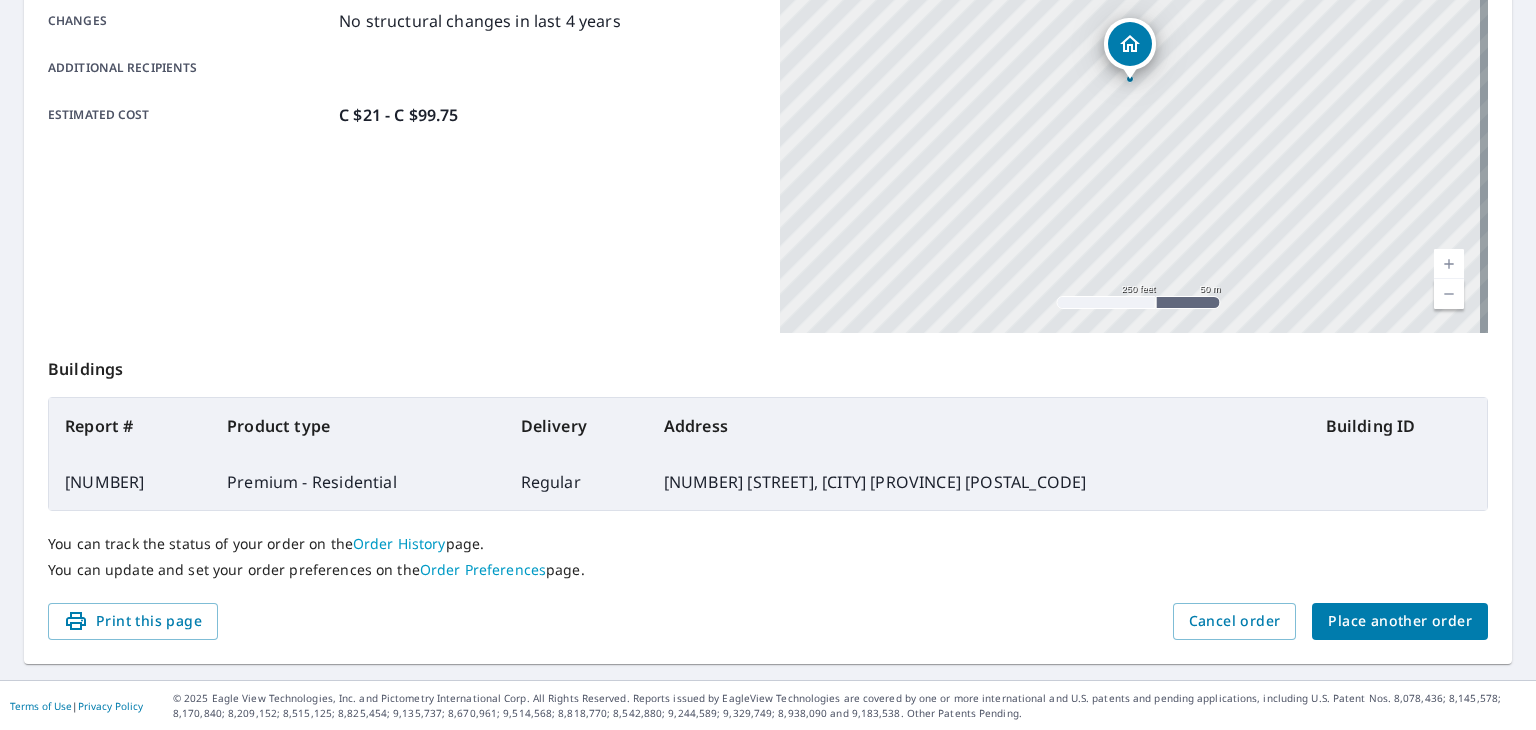 scroll, scrollTop: 0, scrollLeft: 0, axis: both 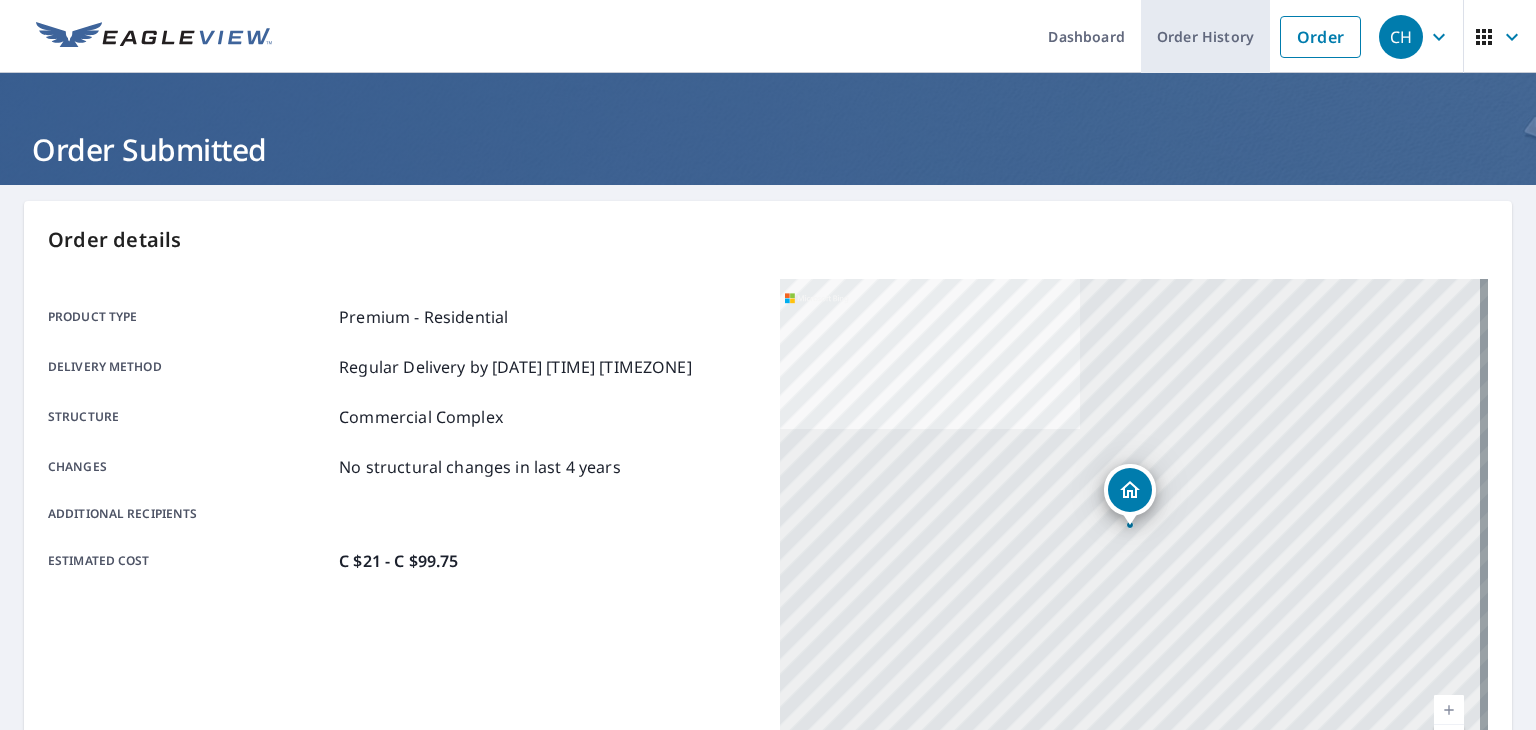 click on "Order History" at bounding box center [1205, 36] 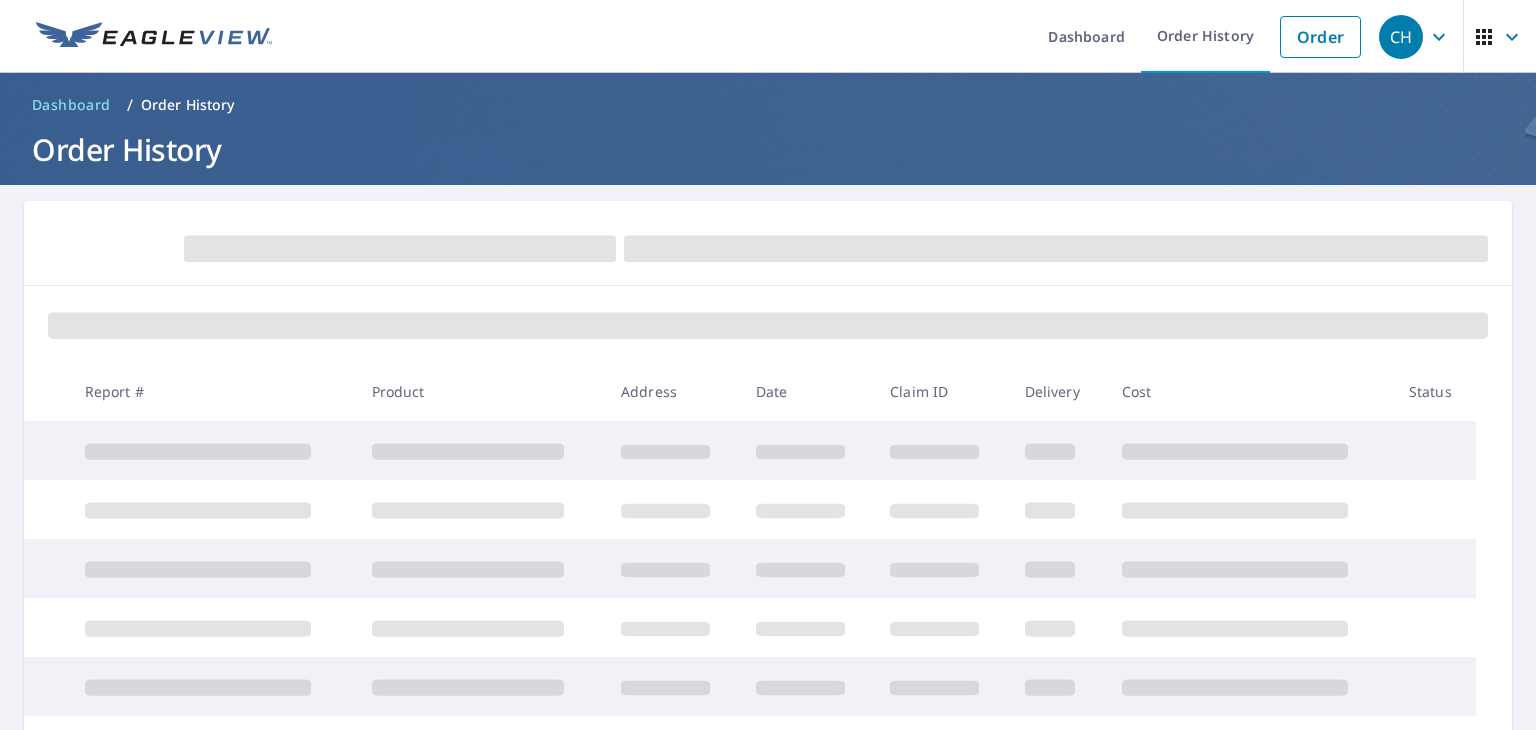 scroll, scrollTop: 0, scrollLeft: 0, axis: both 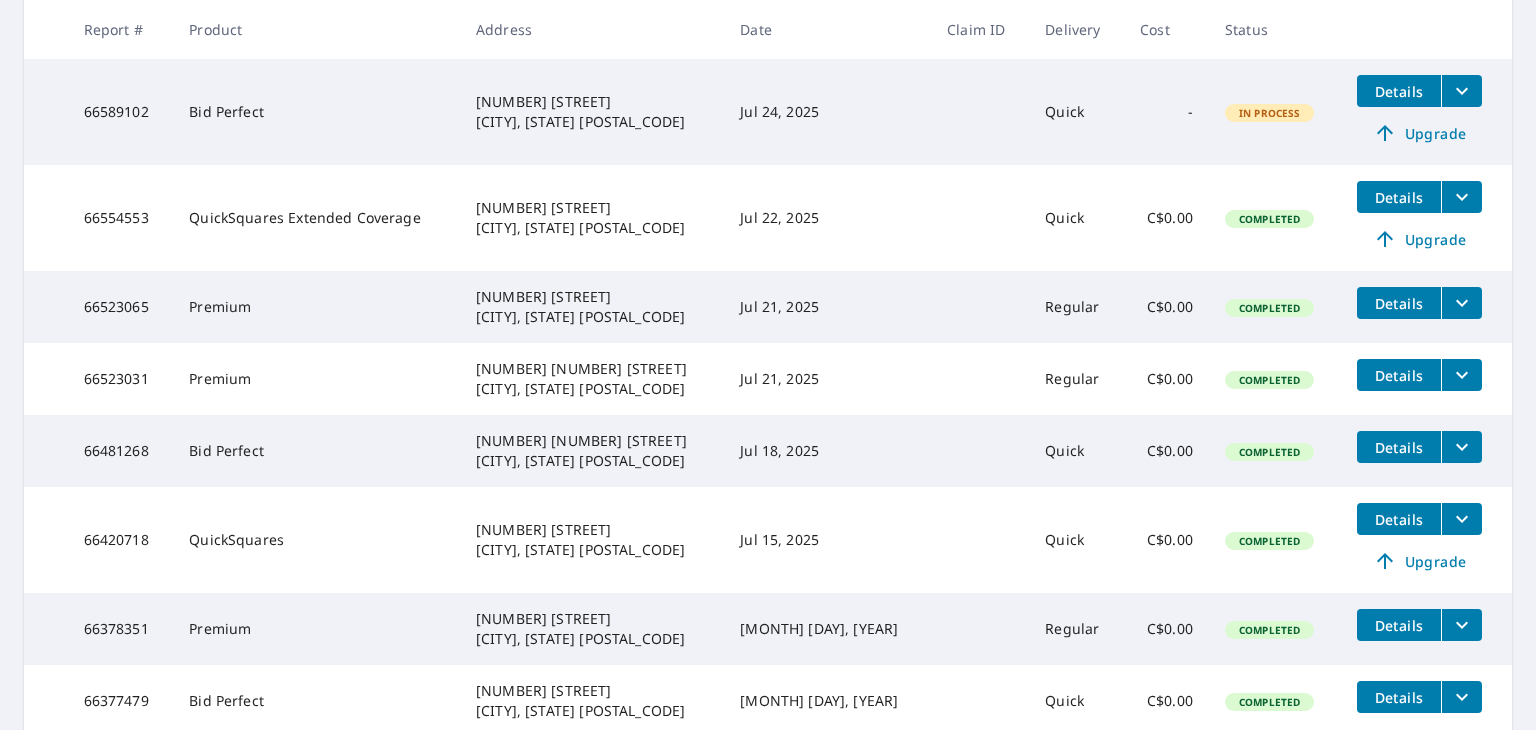 click on "Details" at bounding box center (1399, 447) 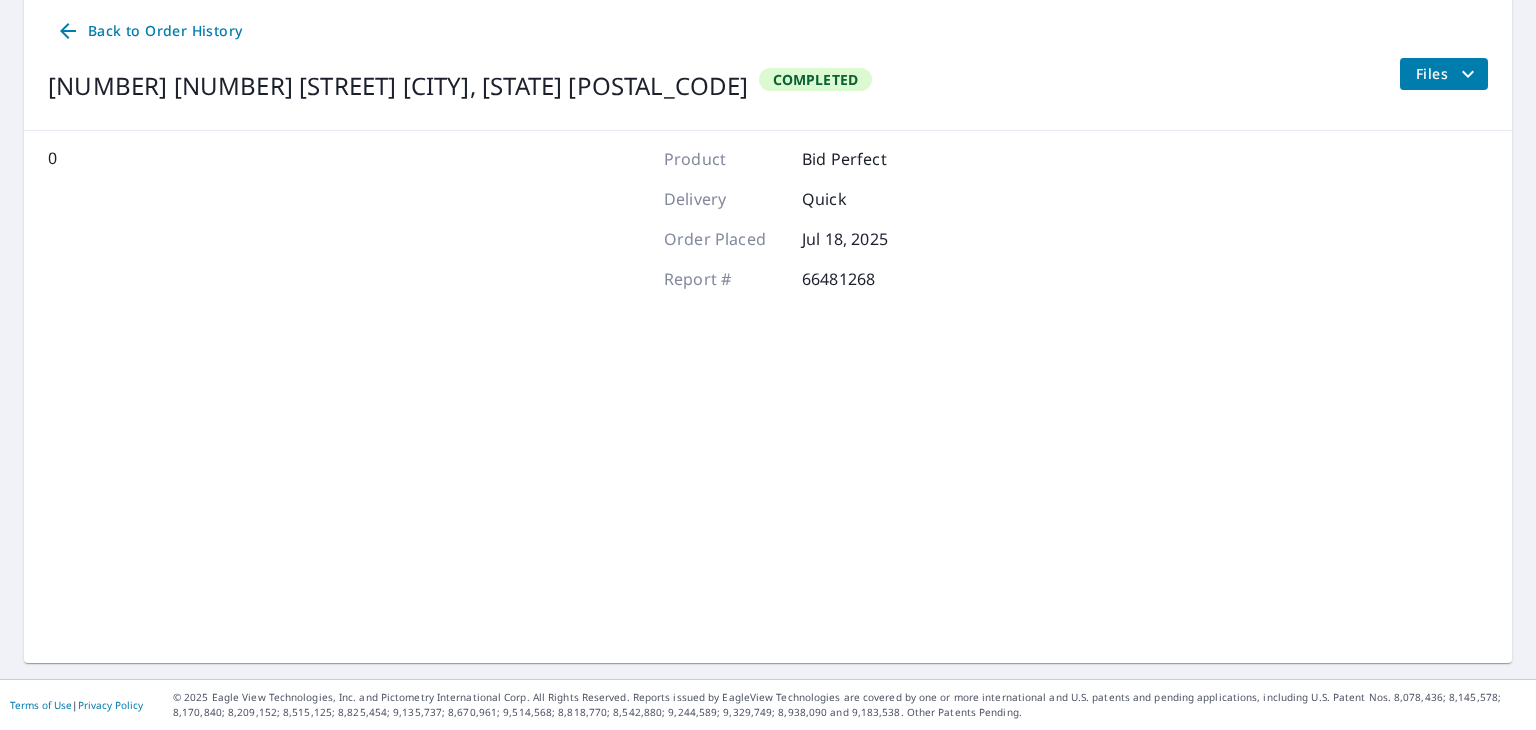 scroll, scrollTop: 203, scrollLeft: 0, axis: vertical 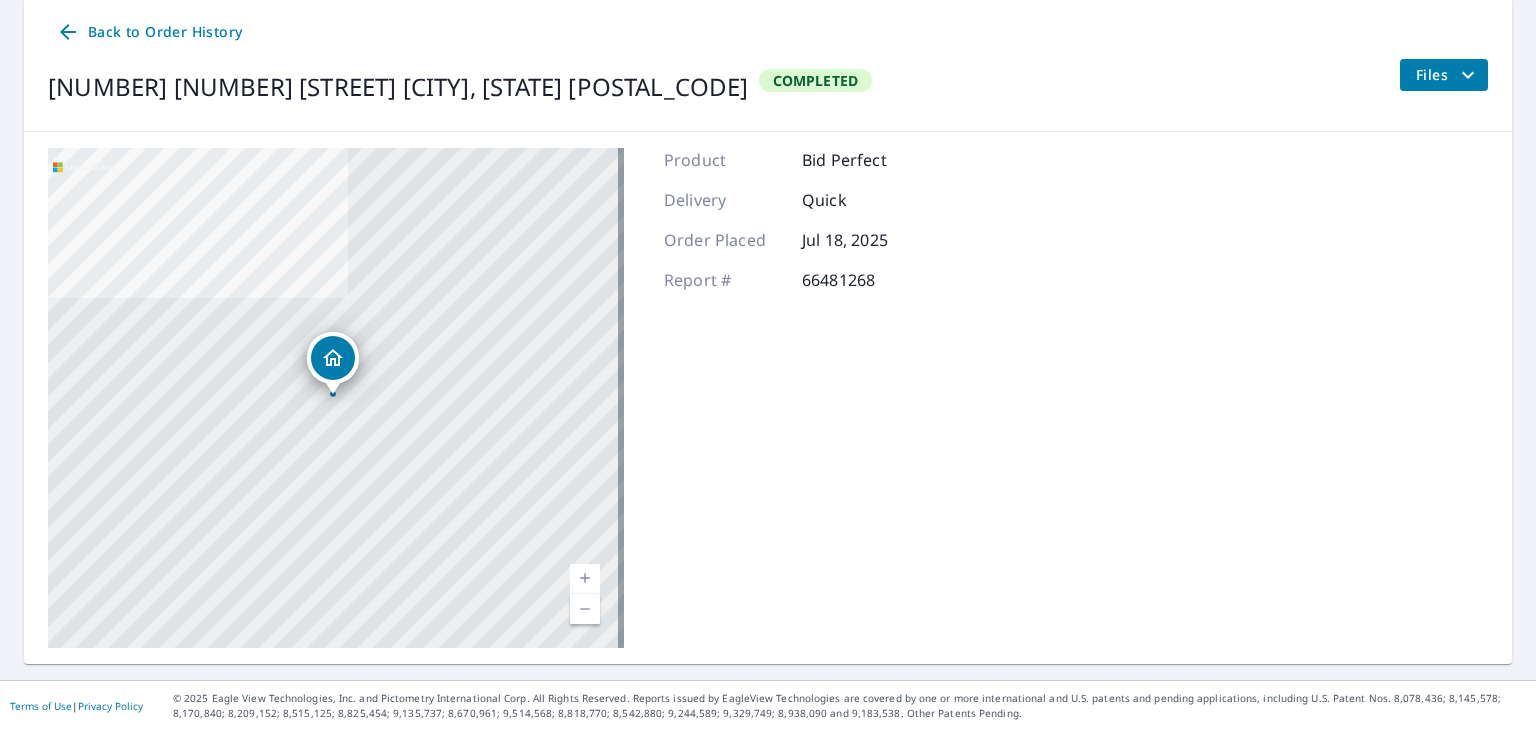 click 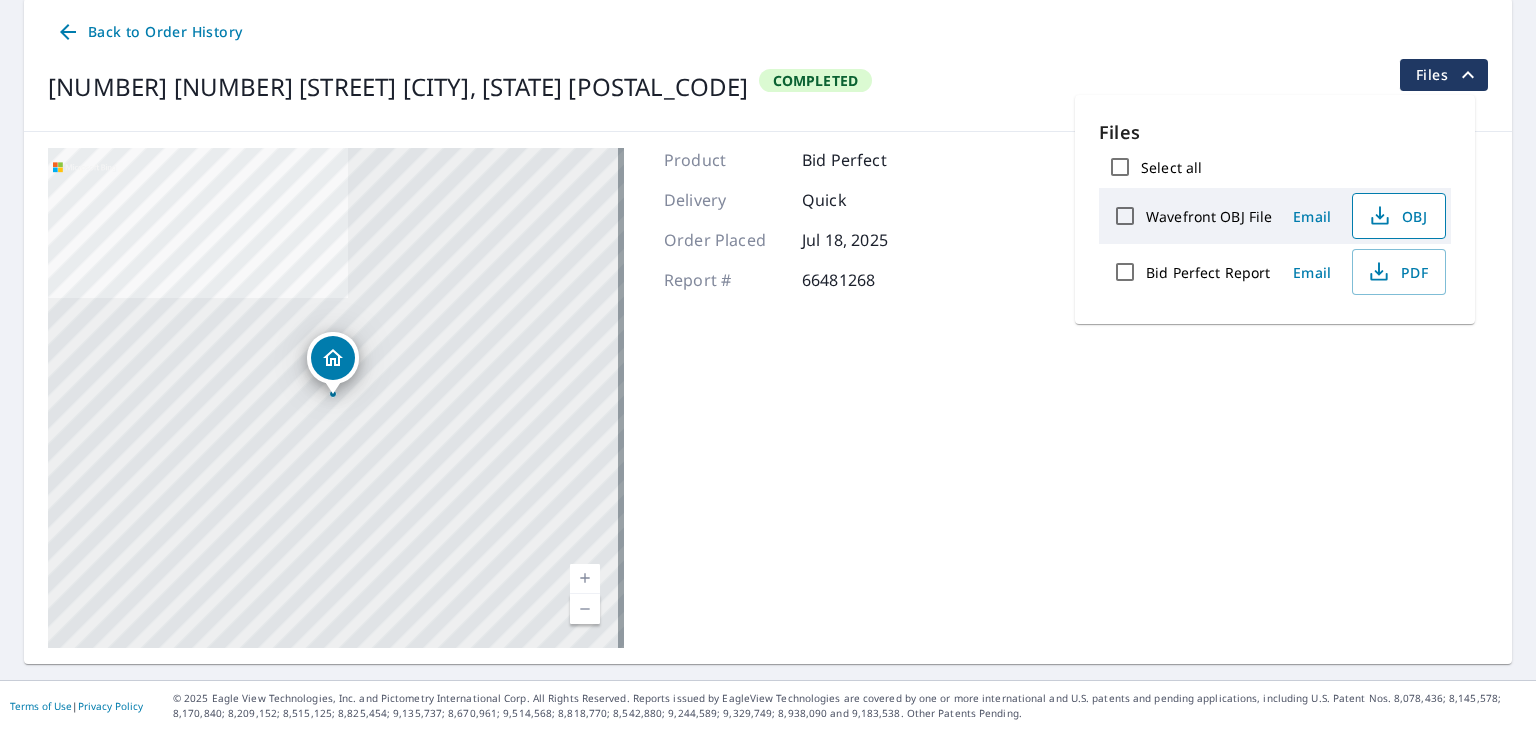 click 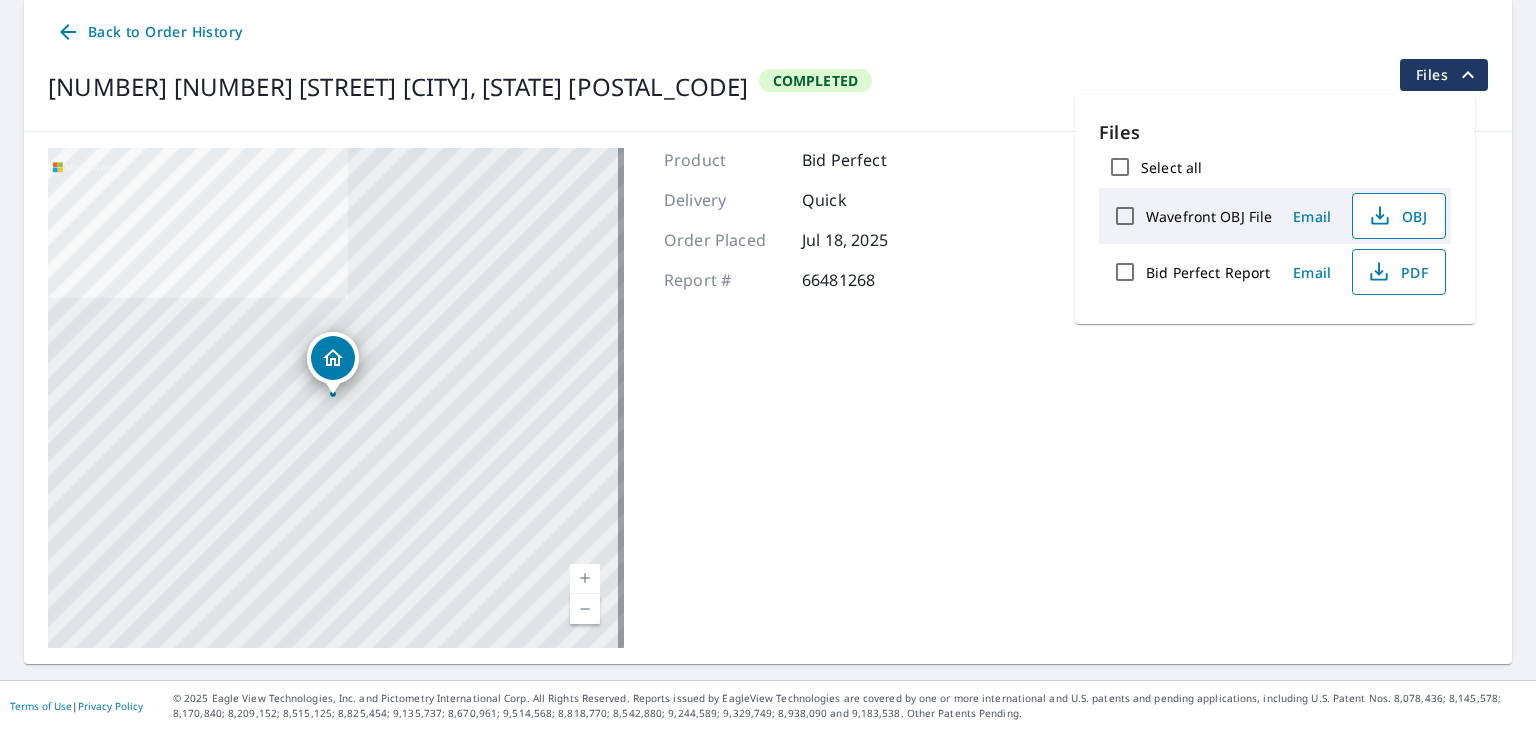 click on "PDF" at bounding box center (1397, 272) 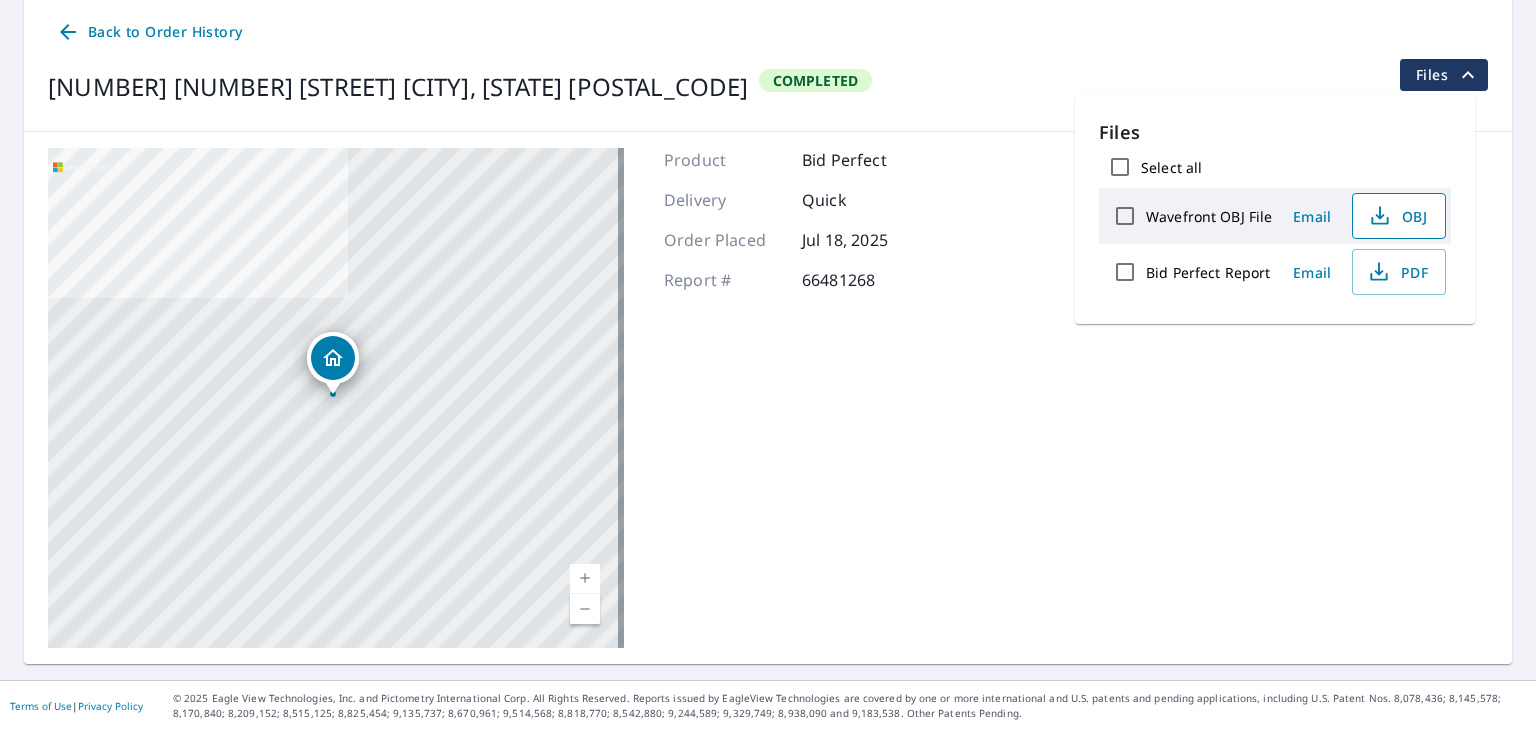 click on "Back to Order History" at bounding box center (149, 32) 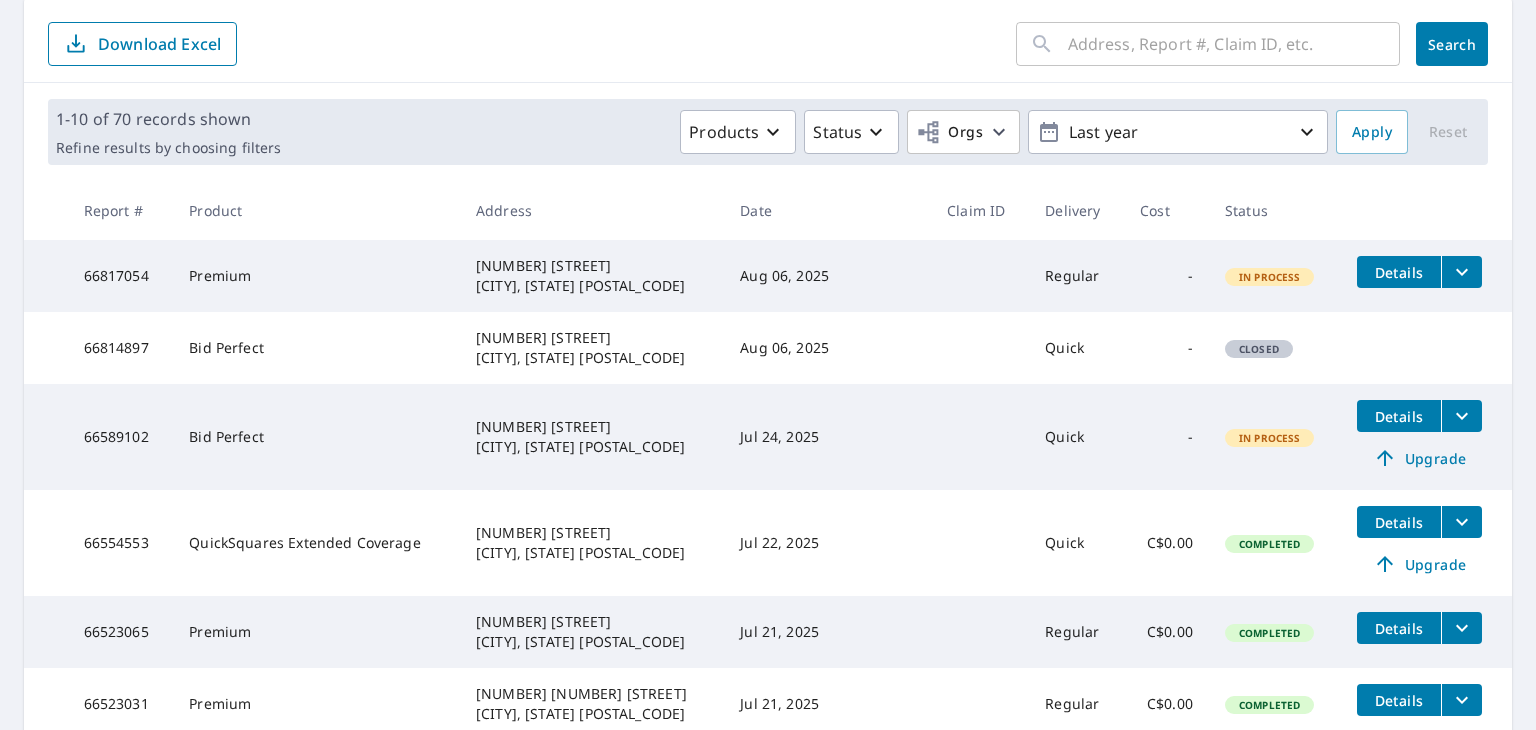 click 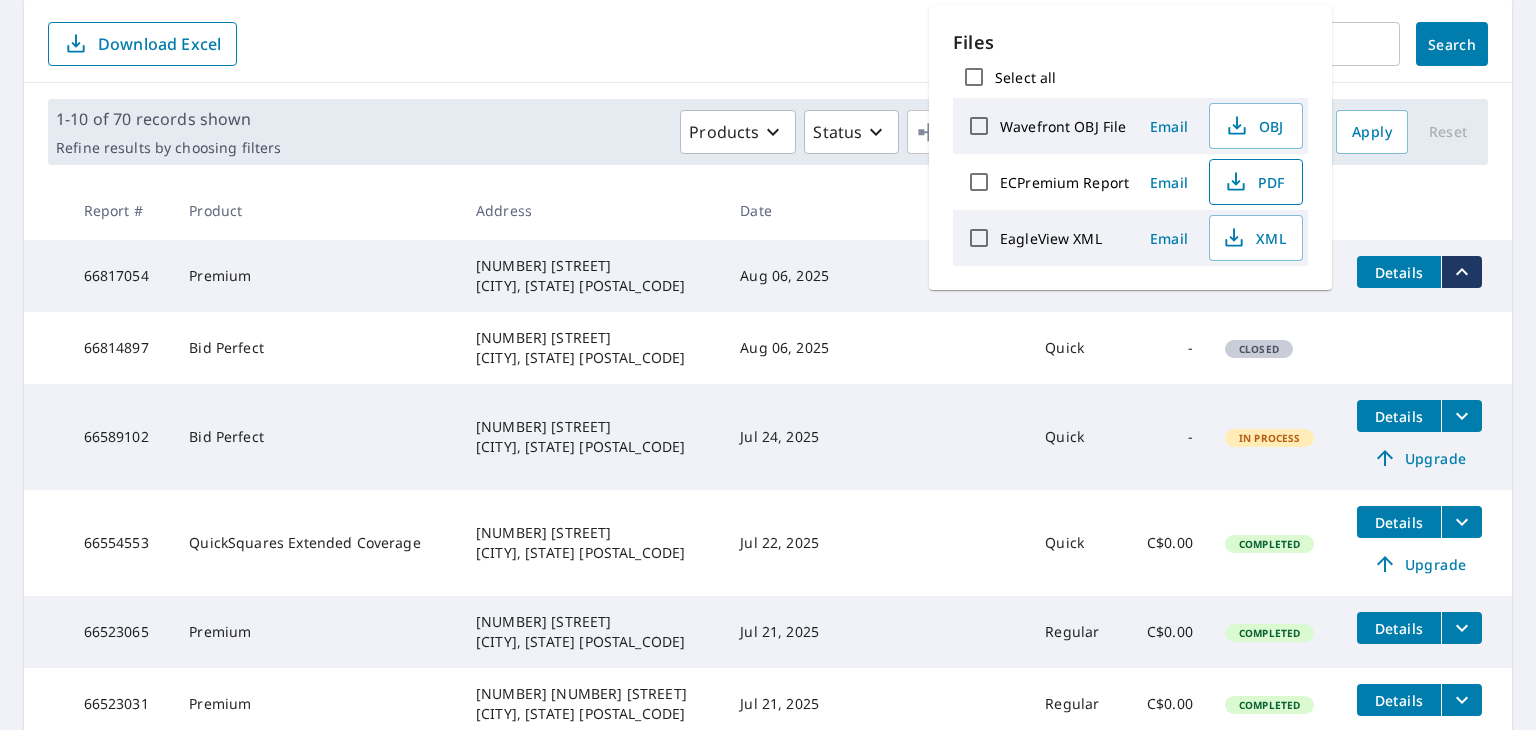 click 